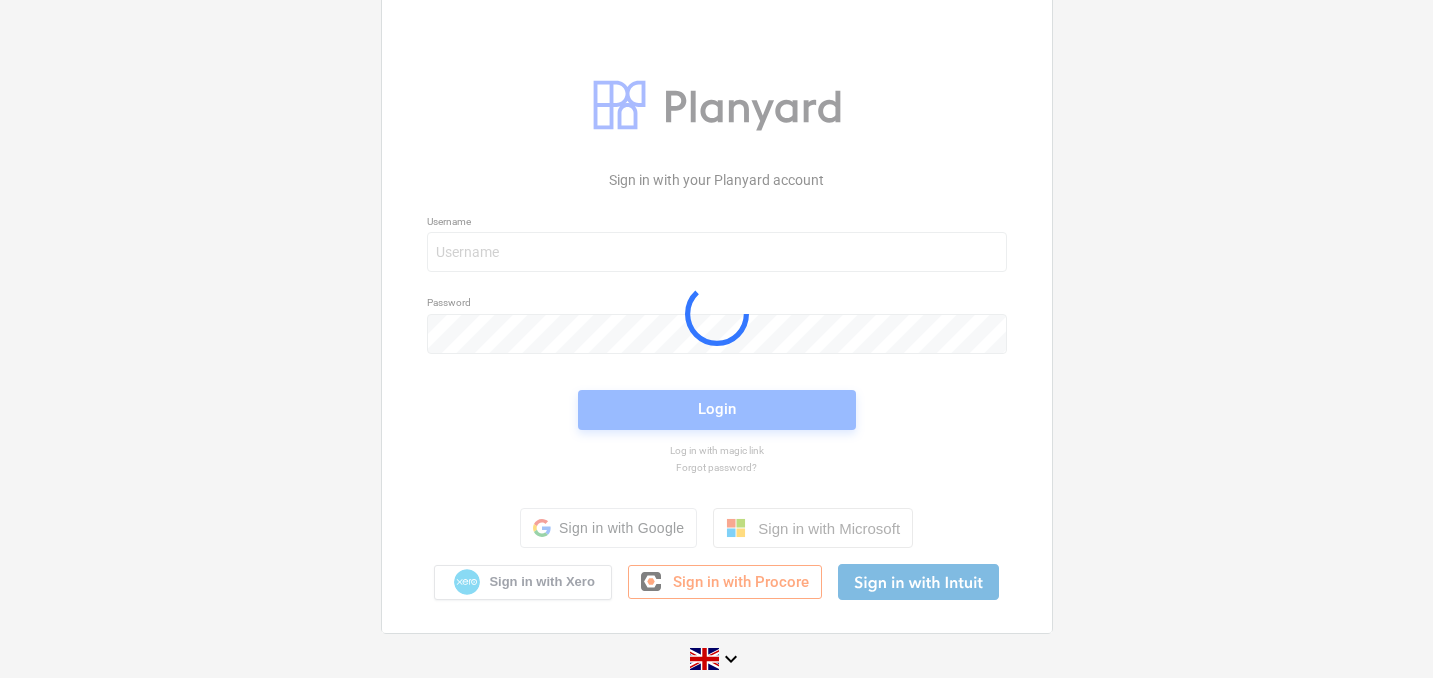 scroll, scrollTop: 0, scrollLeft: 0, axis: both 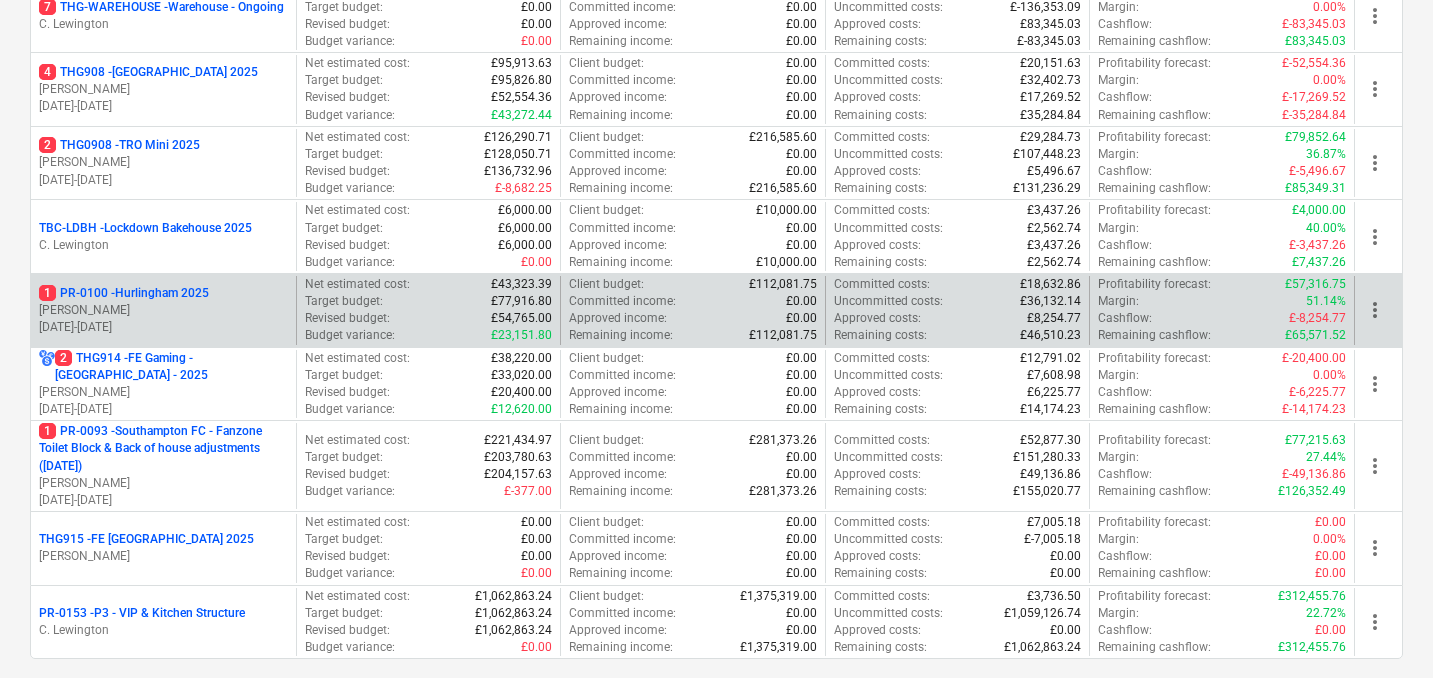 click on "1  PR-0100 -  Hurlingham 2025" at bounding box center (124, 293) 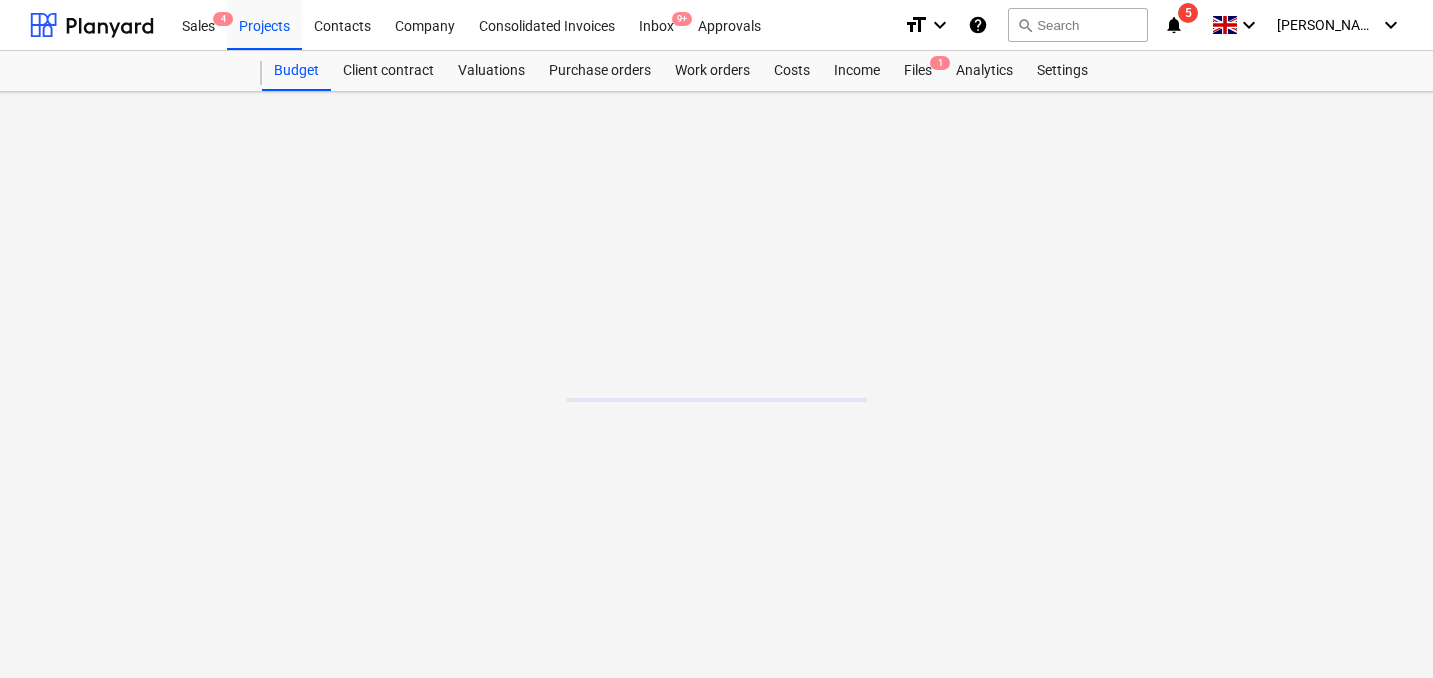 scroll, scrollTop: 0, scrollLeft: 0, axis: both 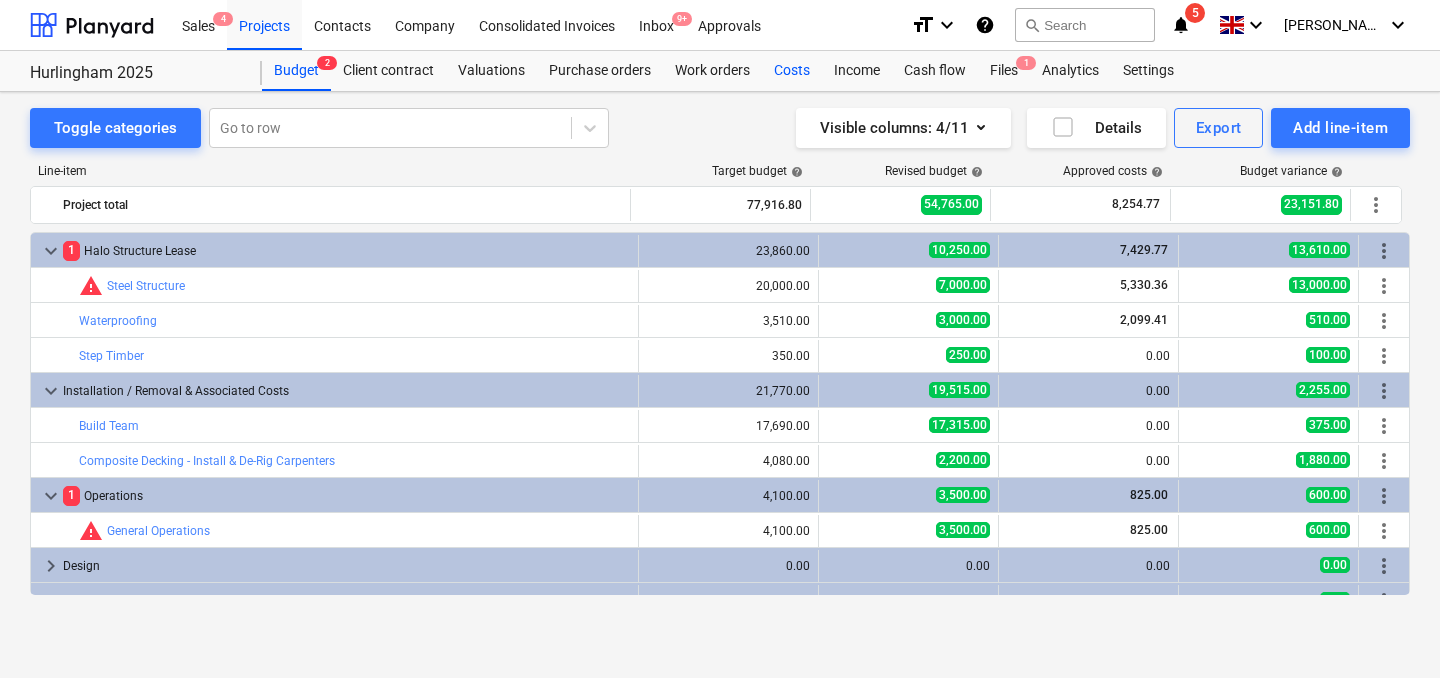 click on "Costs" at bounding box center (792, 71) 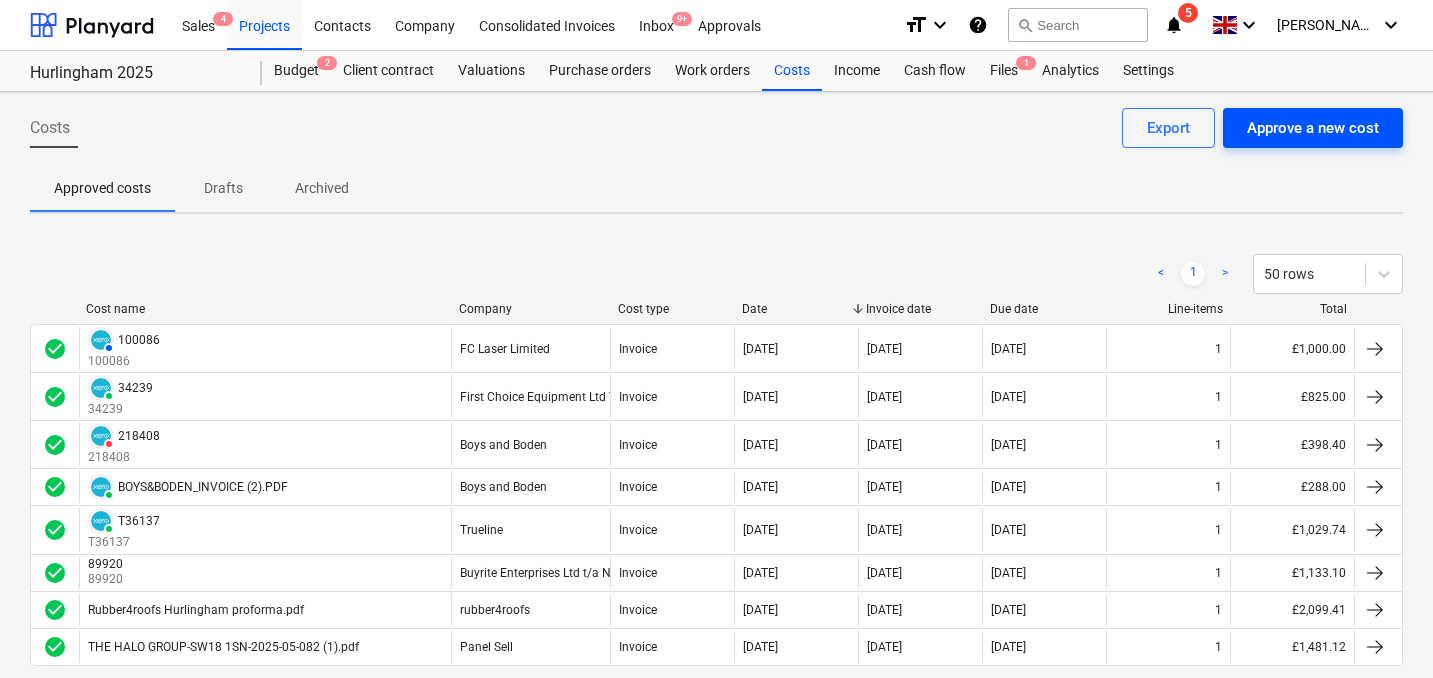 click on "Approve a new cost" at bounding box center (1313, 128) 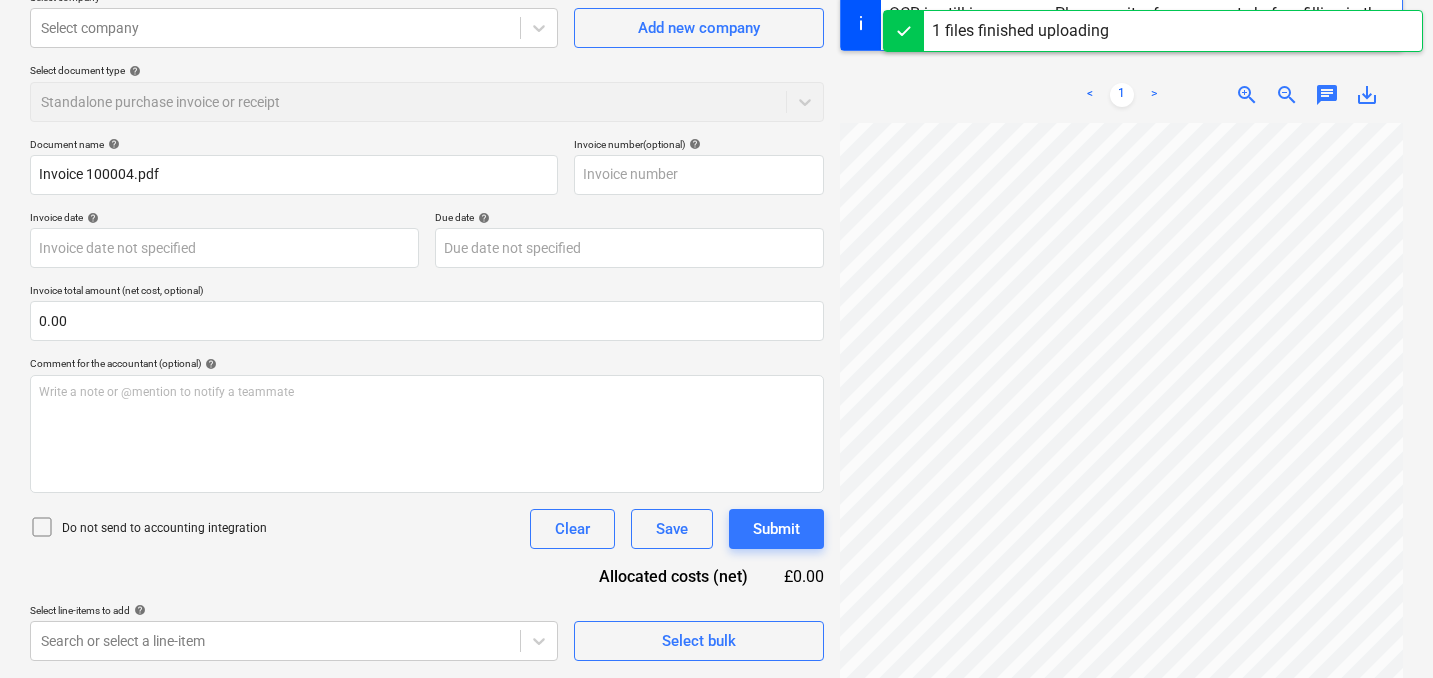 scroll, scrollTop: 175, scrollLeft: 0, axis: vertical 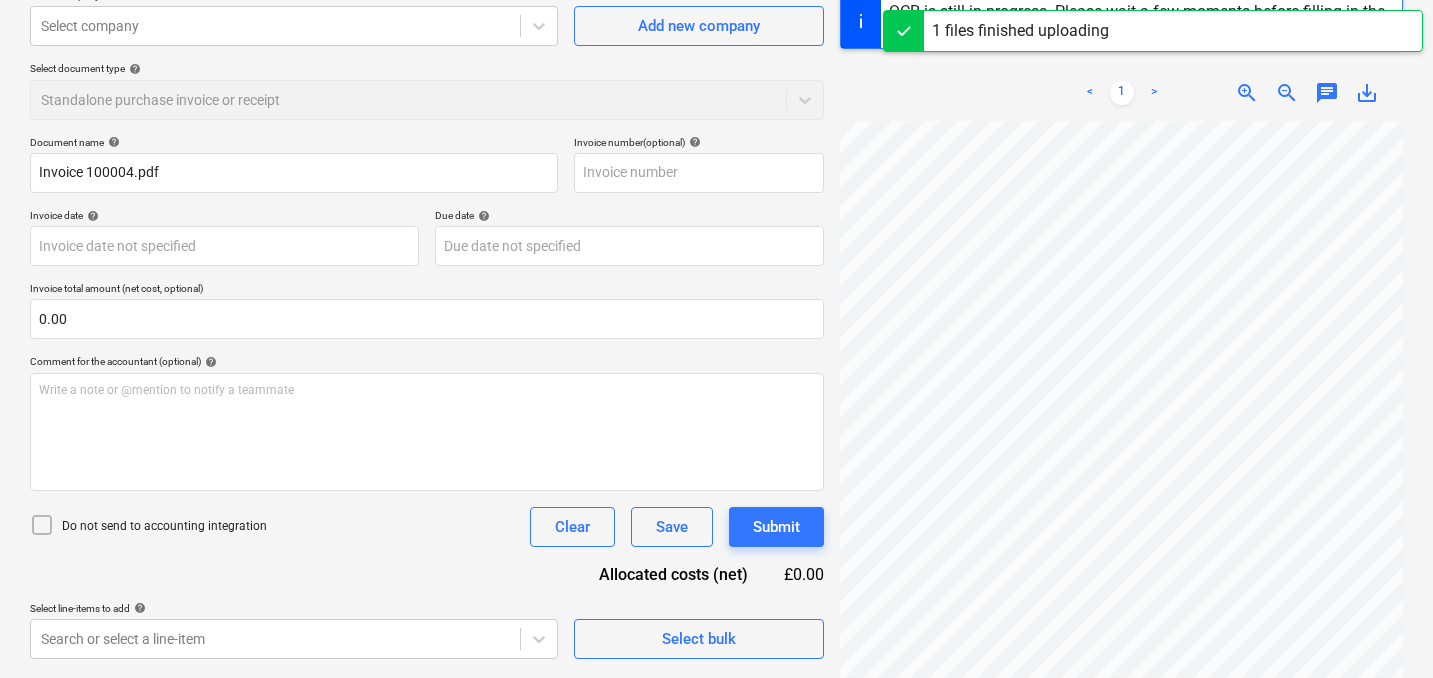 type on "100004" 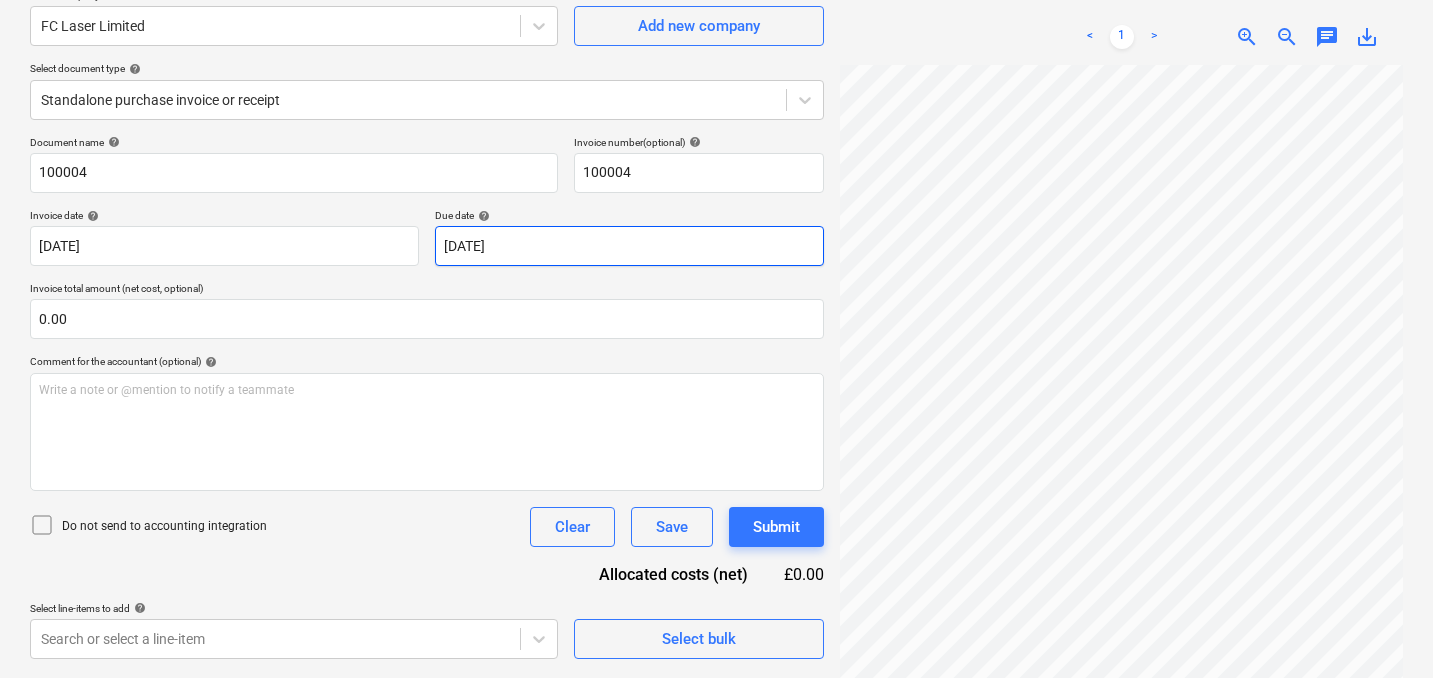 click on "Sales 4 Projects Contacts Company Consolidated Invoices Inbox 9+ Approvals format_size keyboard_arrow_down help search Search notifications 5 keyboard_arrow_down [PERSON_NAME] keyboard_arrow_down Hurlingham 2025 Budget 2 Client contract Valuations Purchase orders Work orders Costs Income Cash flow Files 2 Analytics Settings Create new document Select company FC Laser Limited   Add new company Select document type help Standalone purchase invoice or receipt Document name help 100004 Invoice number  (optional) help 100004 Invoice date help [DATE] 17.06.2025 Press the down arrow key to interact with the calendar and
select a date. Press the question mark key to get the keyboard shortcuts for changing dates. Due date help [DATE] [DATE] Press the down arrow key to interact with the calendar and
select a date. Press the question mark key to get the keyboard shortcuts for changing dates. Invoice total amount (net cost, optional) 0.00 Comment for the accountant (optional) help ﻿ Clear Save help" at bounding box center [716, 164] 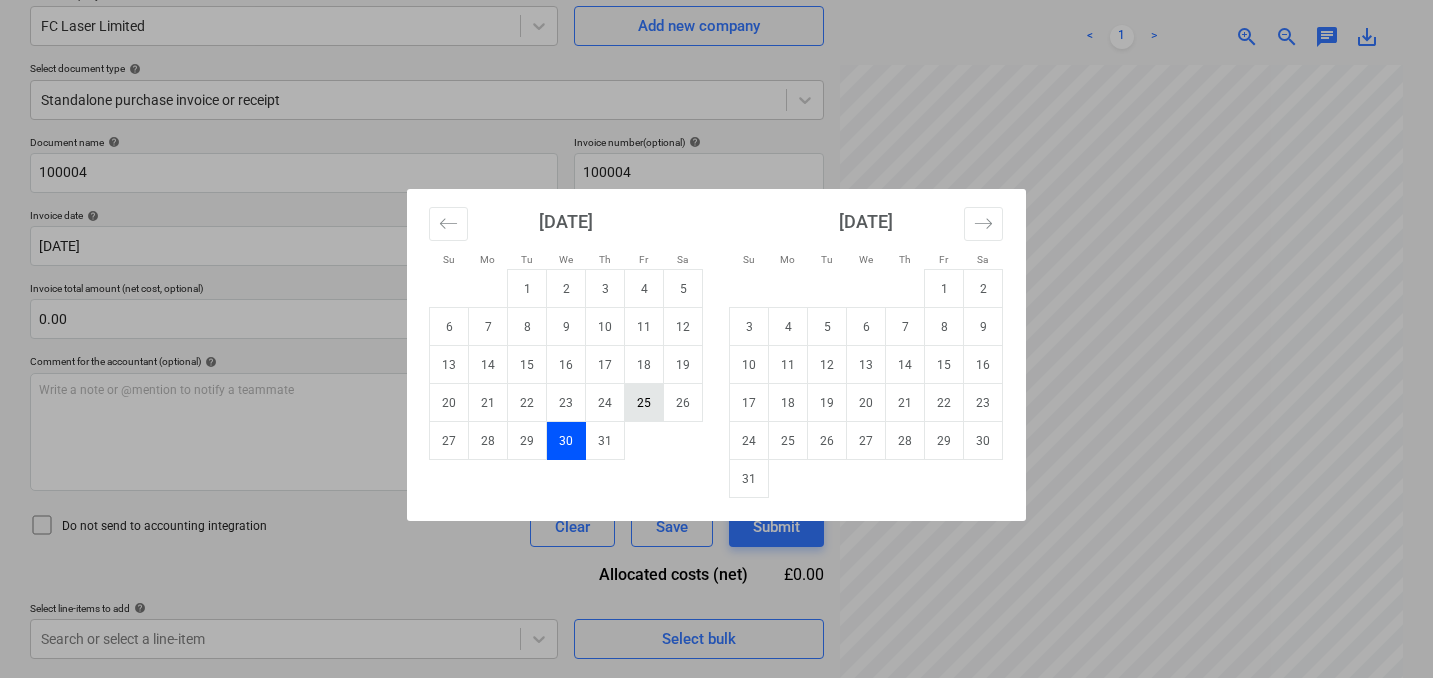 click on "25" at bounding box center [644, 403] 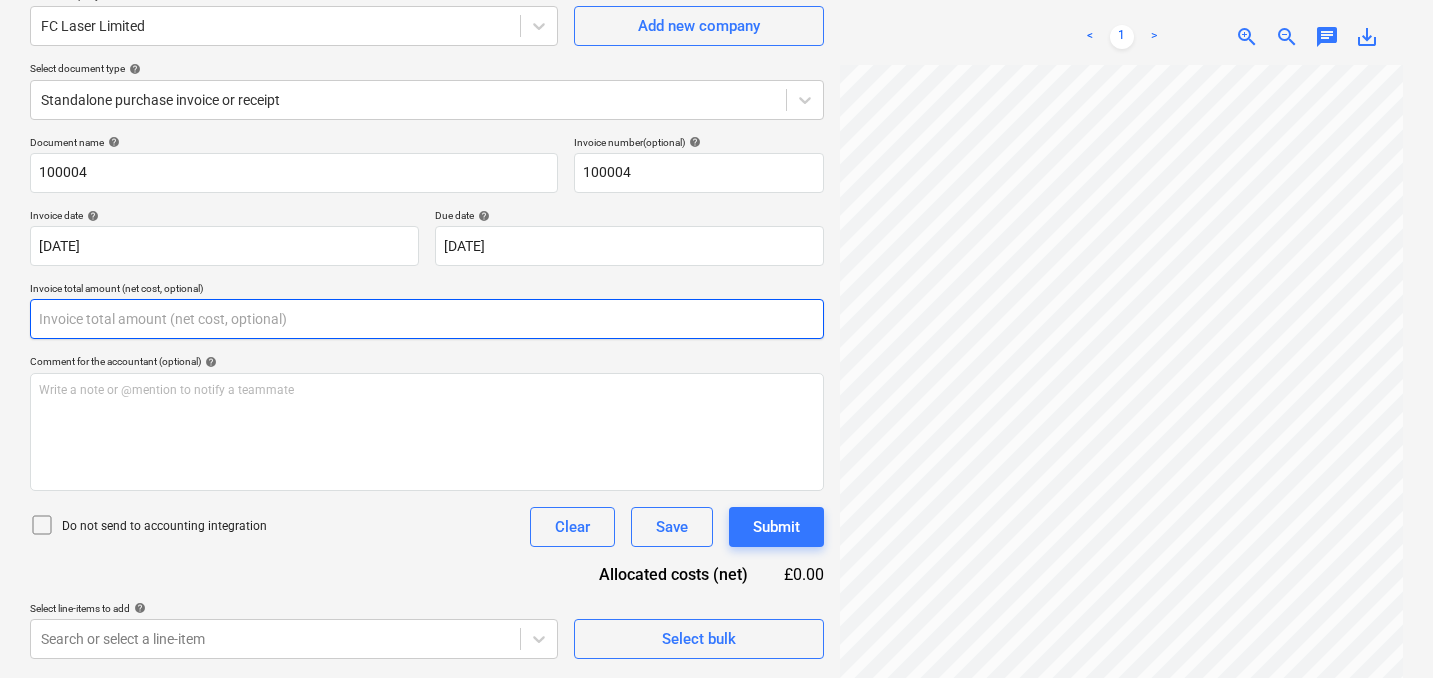 click at bounding box center (427, 319) 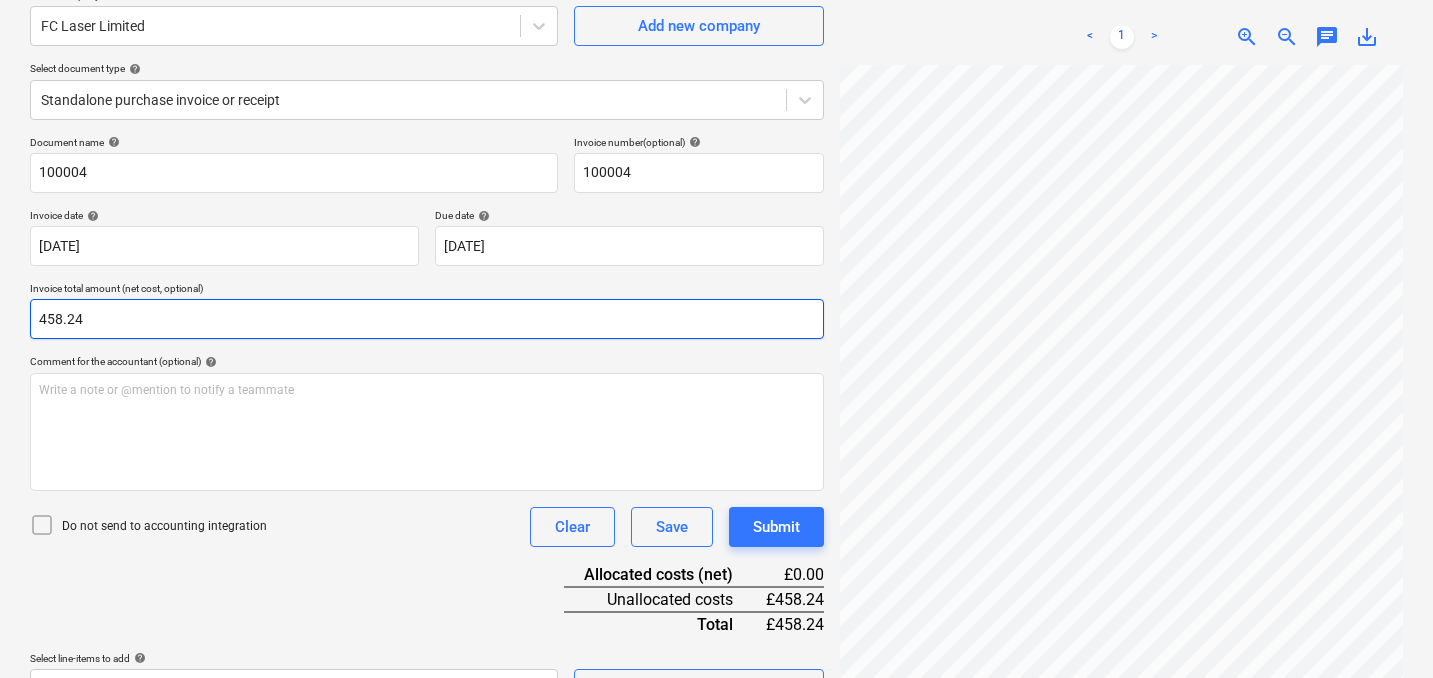 type on "458.24" 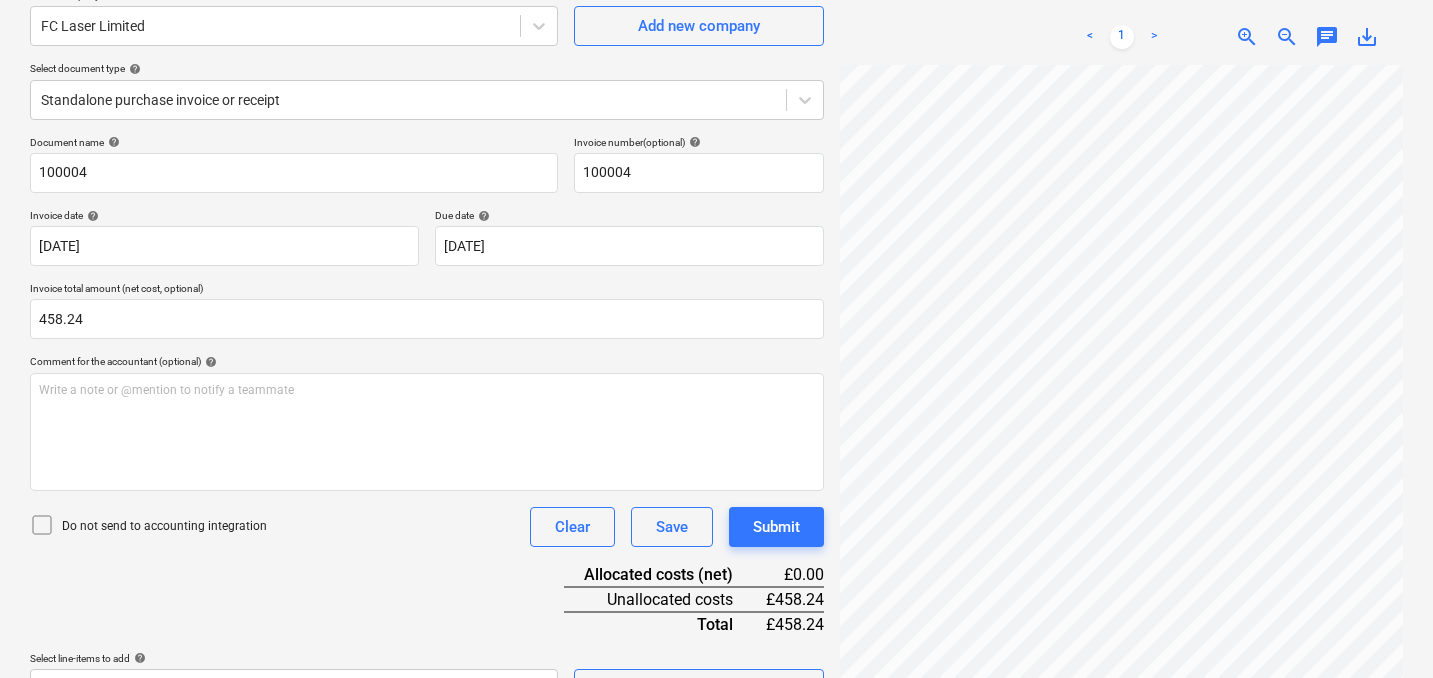 click on "Document name help 100004 Invoice number  (optional) help 100004 Invoice date help [DATE] 17.06.2025 Press the down arrow key to interact with the calendar and
select a date. Press the question mark key to get the keyboard shortcuts for changing dates. Due date help [DATE] [DATE] Press the down arrow key to interact with the calendar and
select a date. Press the question mark key to get the keyboard shortcuts for changing dates. Invoice total amount (net cost, optional) 458.24 Comment for the accountant (optional) help Write a note or @mention to notify a teammate ﻿ Do not send to accounting integration Clear Save Submit Allocated costs (net) £0.00 Unallocated costs £458.24 Total £458.24 Select line-items to add help Search or select a line-item Select bulk" at bounding box center [427, 422] 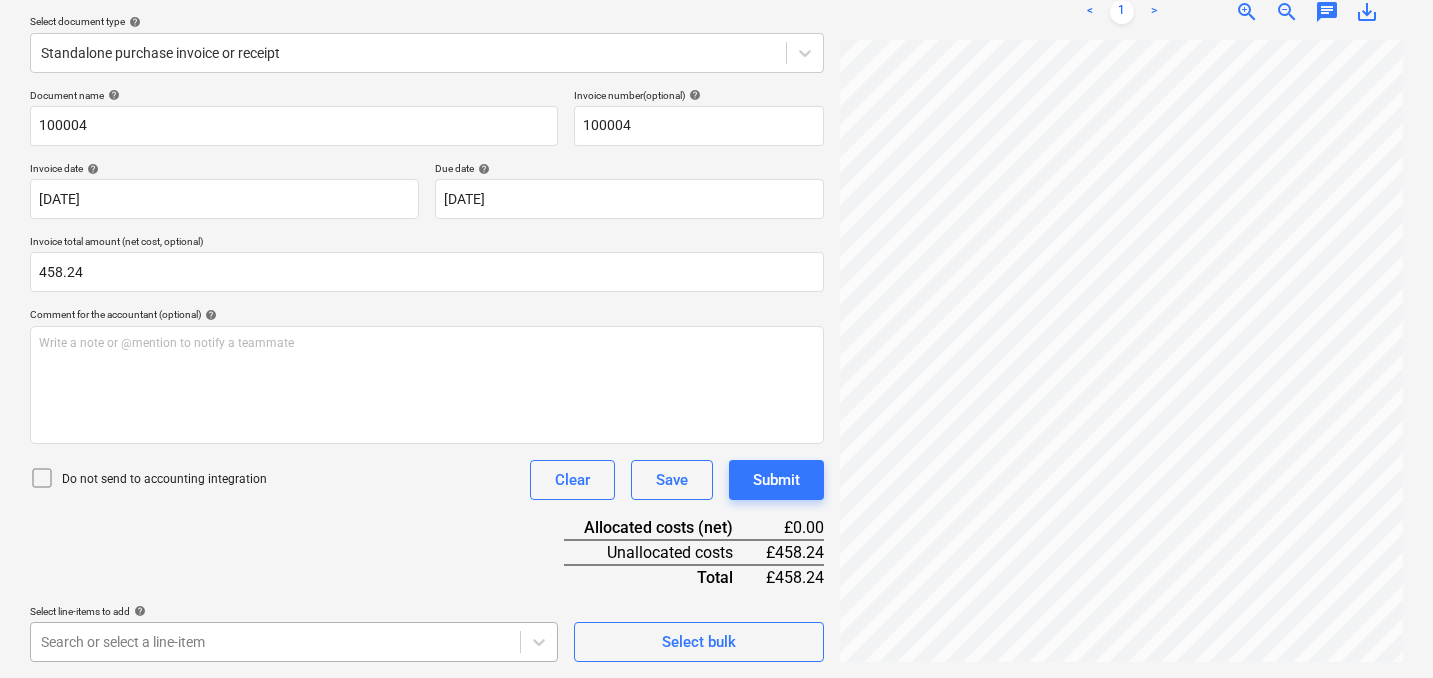 scroll, scrollTop: 518, scrollLeft: 0, axis: vertical 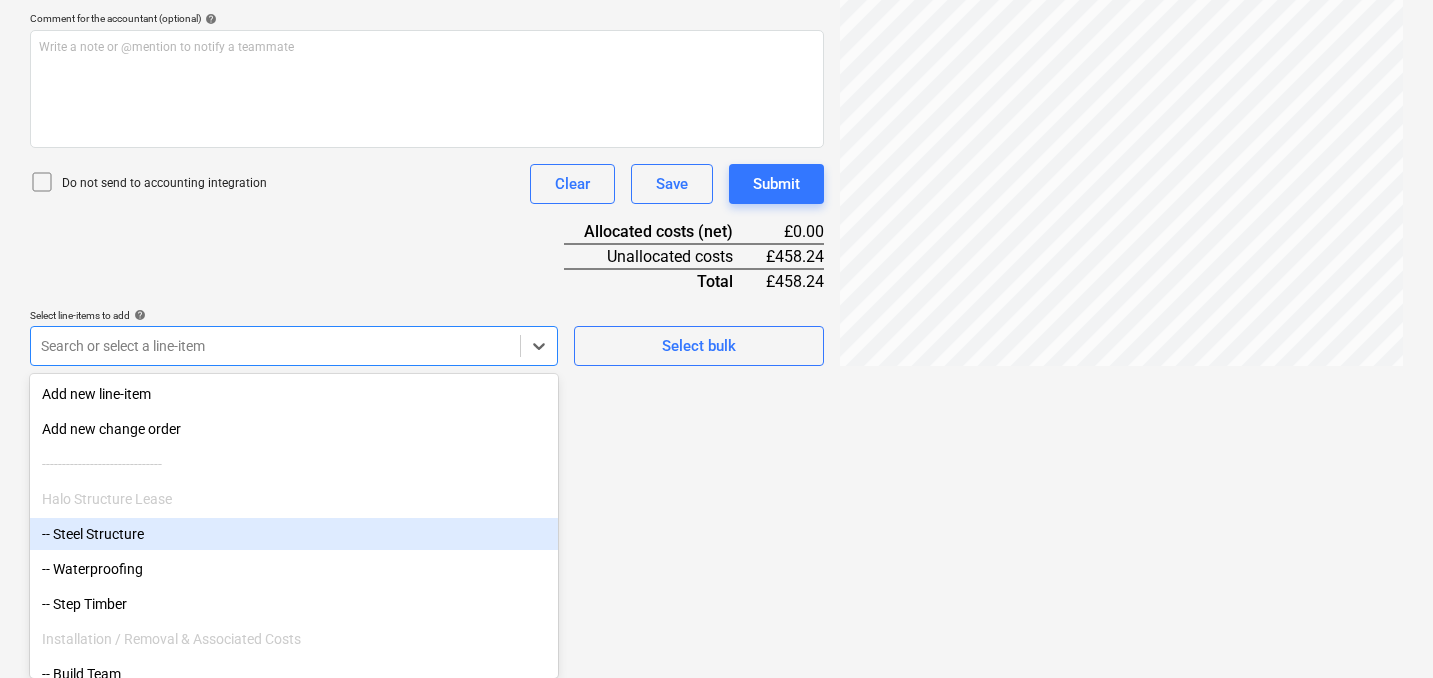 click on "--   Steel Structure" at bounding box center [294, 534] 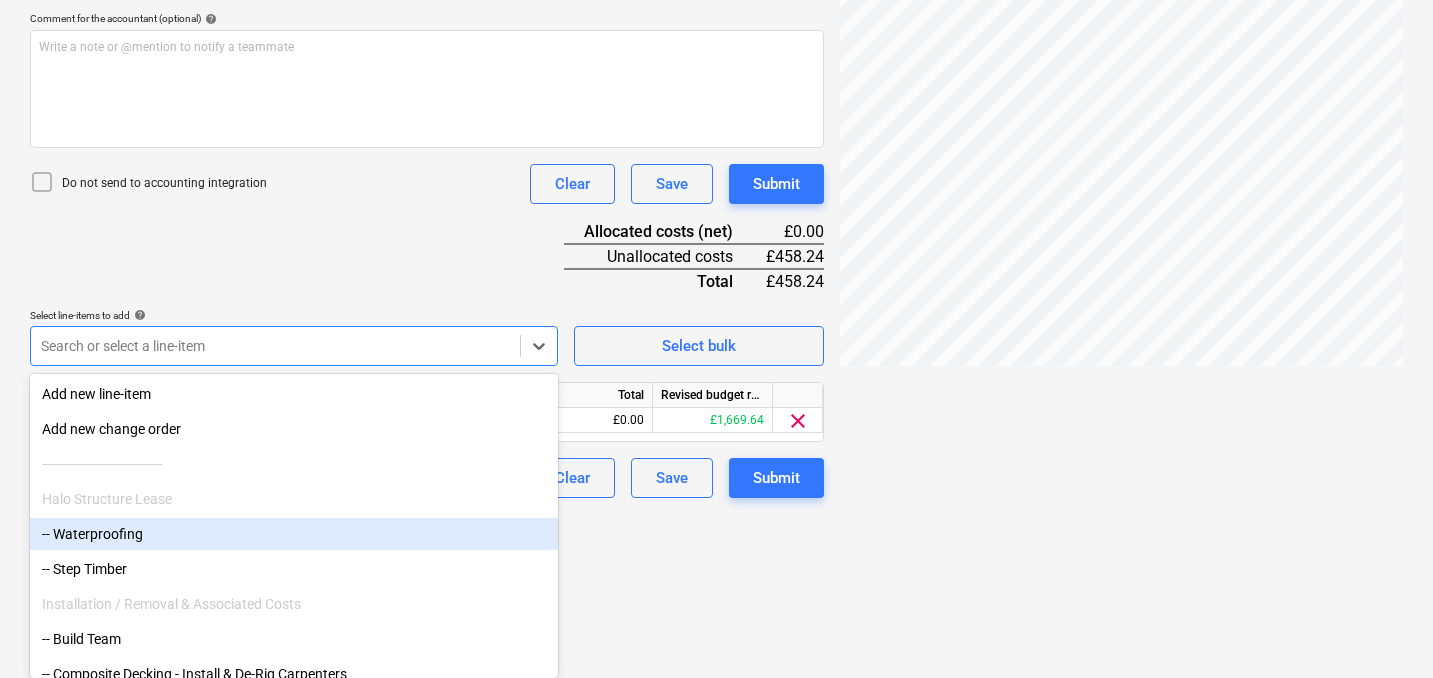 scroll, scrollTop: 354, scrollLeft: 0, axis: vertical 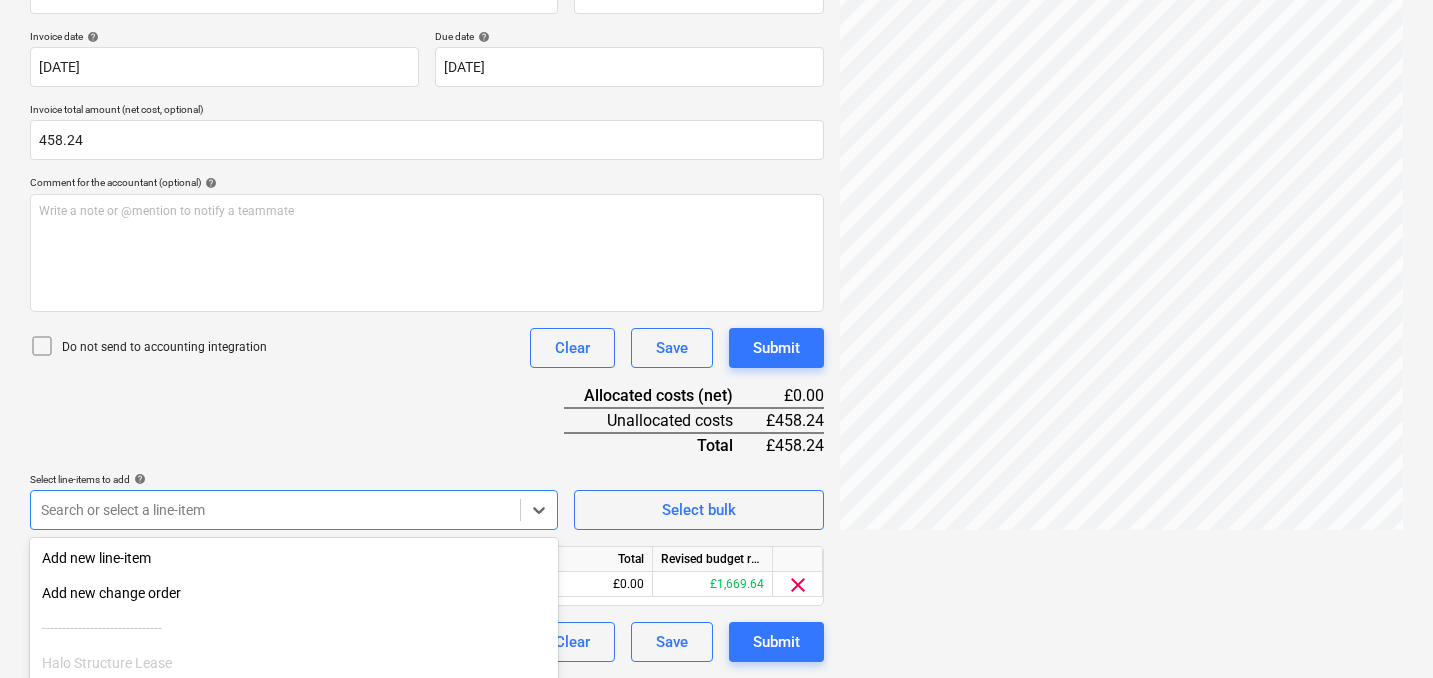 click on "Sales 4 Projects Contacts Company Consolidated Invoices Inbox 9+ Approvals format_size keyboard_arrow_down help search Search notifications 5 keyboard_arrow_down [PERSON_NAME] keyboard_arrow_down Hurlingham 2025 Budget 2 Client contract Valuations Purchase orders Work orders Costs Income Cash flow Files 2 Analytics Settings Create new document Select company FC Laser Limited   Add new company Select document type help Standalone purchase invoice or receipt Document name help 100004 Invoice number  (optional) help 100004 Invoice date help [DATE] 17.06.2025 Press the down arrow key to interact with the calendar and
select a date. Press the question mark key to get the keyboard shortcuts for changing dates. Due date help [DATE] [DATE] Press the down arrow key to interact with the calendar and
select a date. Press the question mark key to get the keyboard shortcuts for changing dates. Invoice total amount (net cost, optional) 458.24 Comment for the accountant (optional) help ﻿ Clear add" at bounding box center (716, -15) 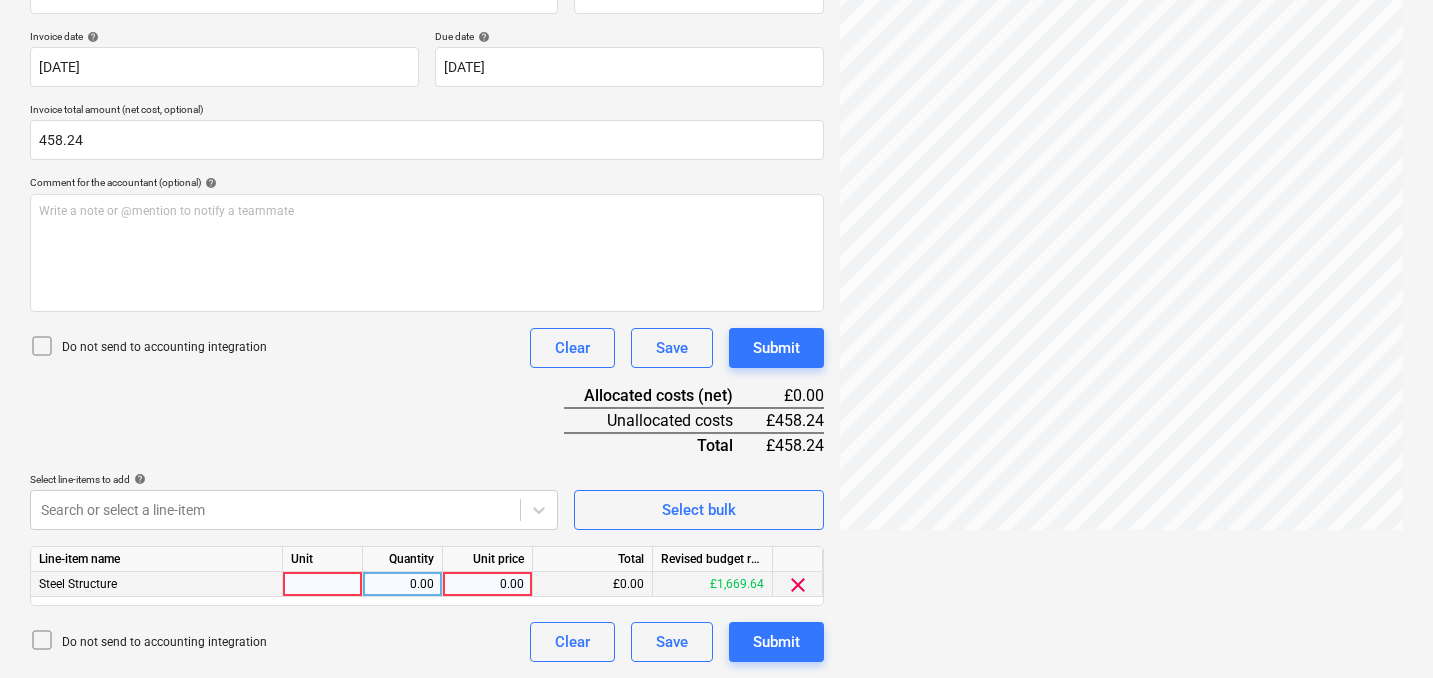click at bounding box center (323, 584) 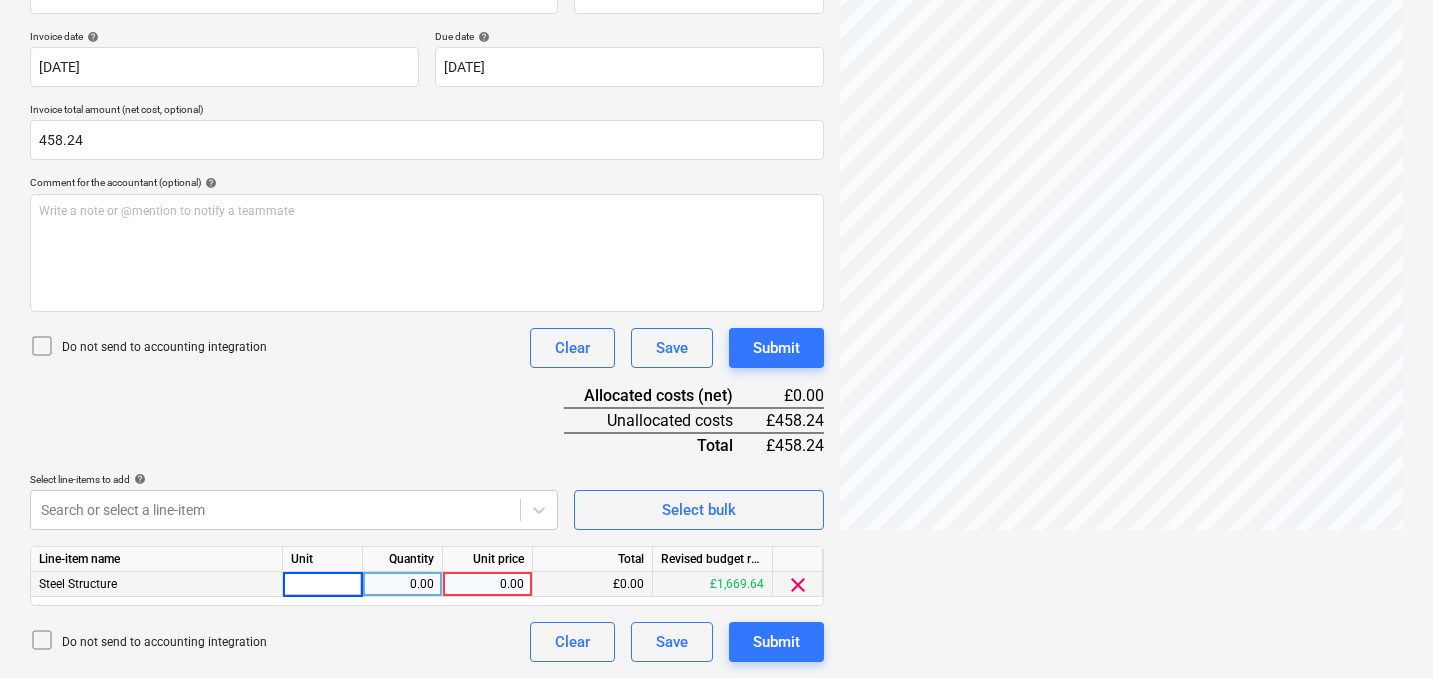 type on "1" 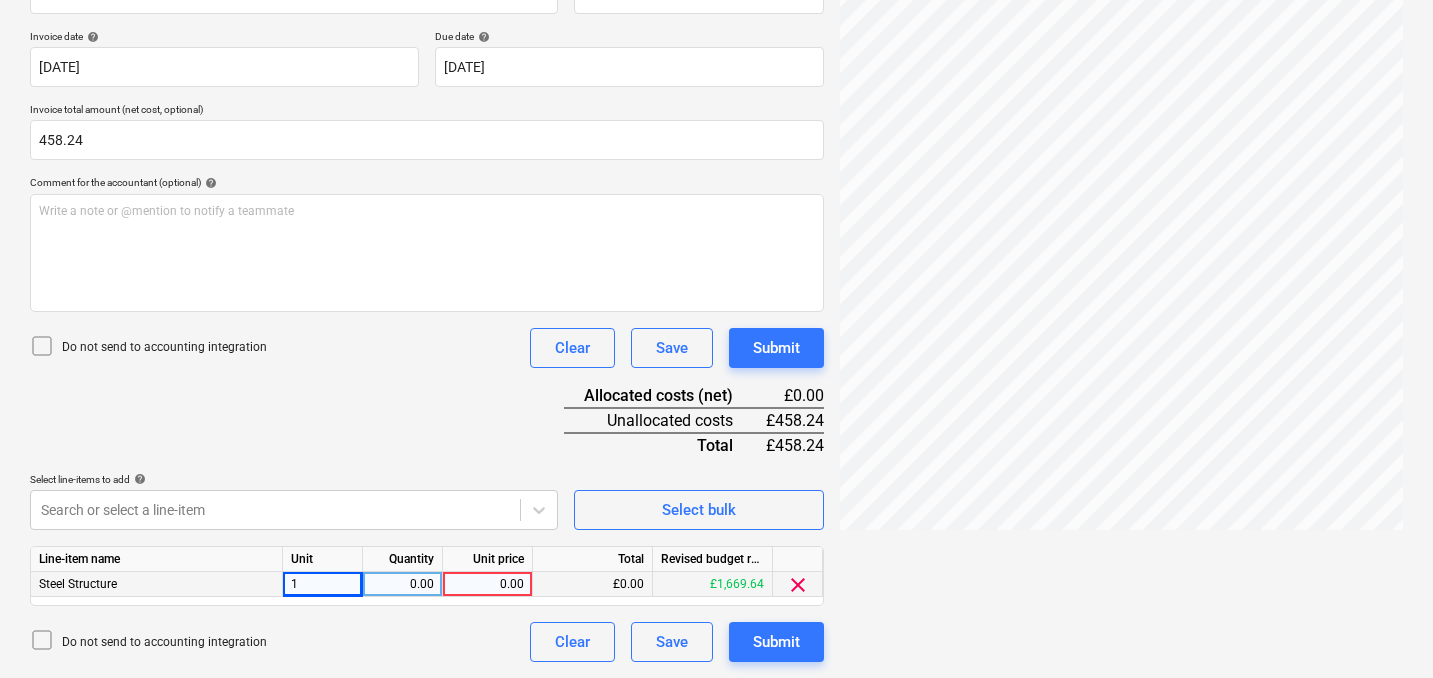 click on "0.00" at bounding box center (402, 584) 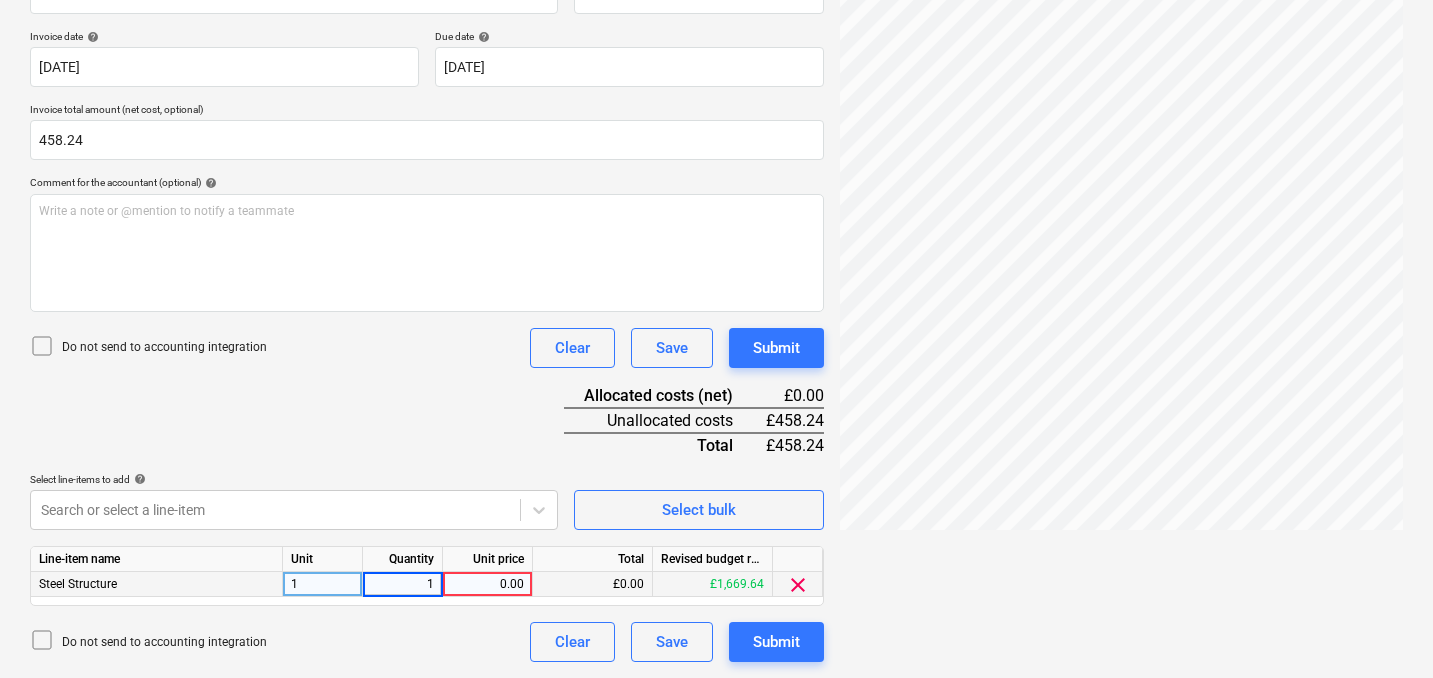 click on "0.00" at bounding box center (487, 584) 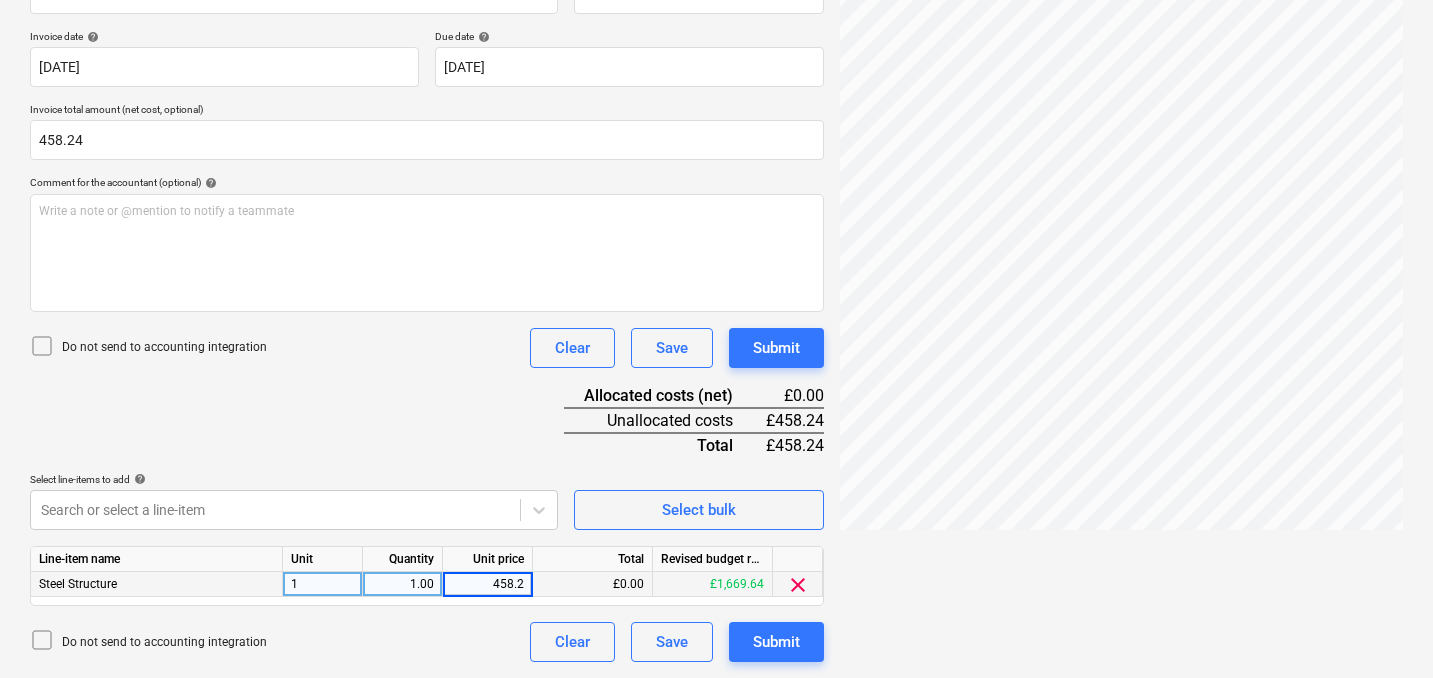 type on "458.24" 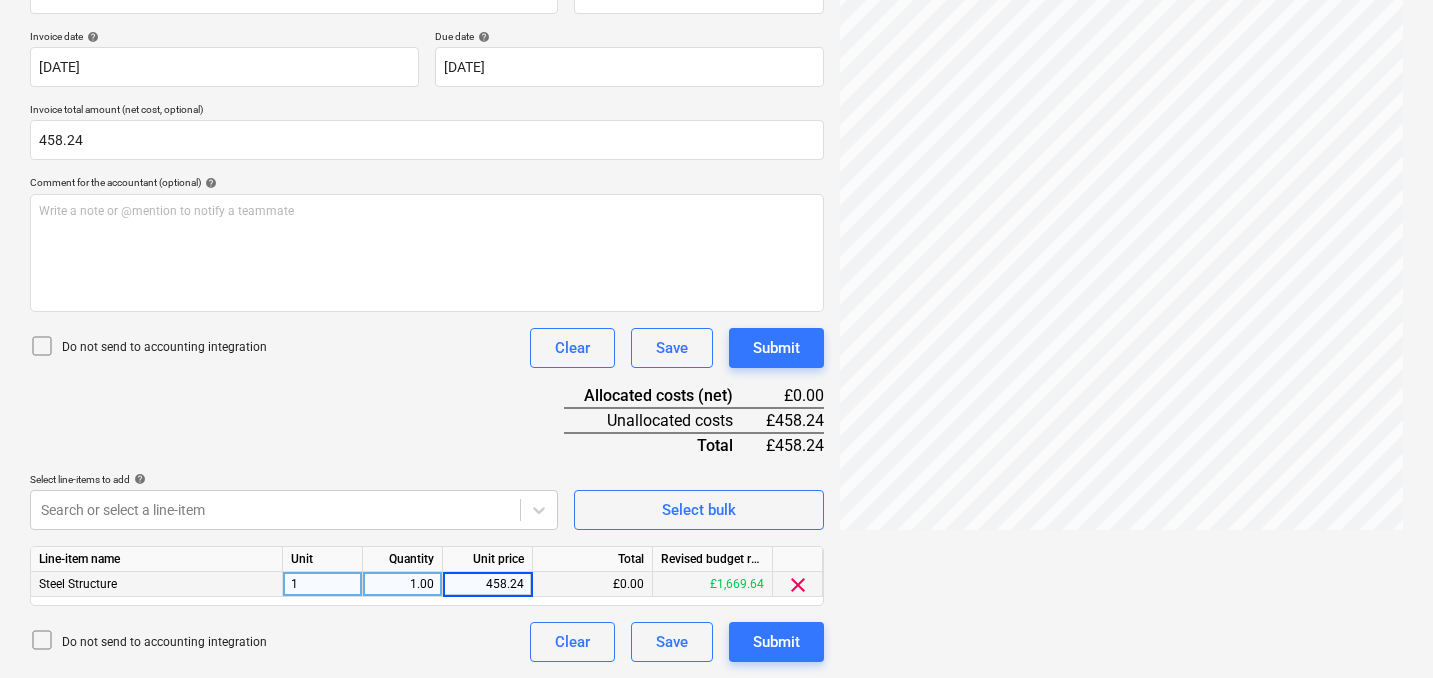 click on "Document name help 100004 Invoice number  (optional) help 100004 Invoice date help [DATE] 17.06.2025 Press the down arrow key to interact with the calendar and
select a date. Press the question mark key to get the keyboard shortcuts for changing dates. Due date help [DATE] [DATE] Press the down arrow key to interact with the calendar and
select a date. Press the question mark key to get the keyboard shortcuts for changing dates. Invoice total amount (net cost, optional) 458.24 Comment for the accountant (optional) help Write a note or @mention to notify a teammate ﻿ Do not send to accounting integration Clear Save Submit Allocated costs (net) £0.00 Unallocated costs £458.24 Total £458.24 Select line-items to add help Search or select a line-item Select bulk Line-item name Unit Quantity Unit price Total Revised budget remaining  Steel Structure 1 1.00 458.24 £0.00 £1,669.64 clear Do not send to accounting integration Clear Save Submit" at bounding box center [427, 309] 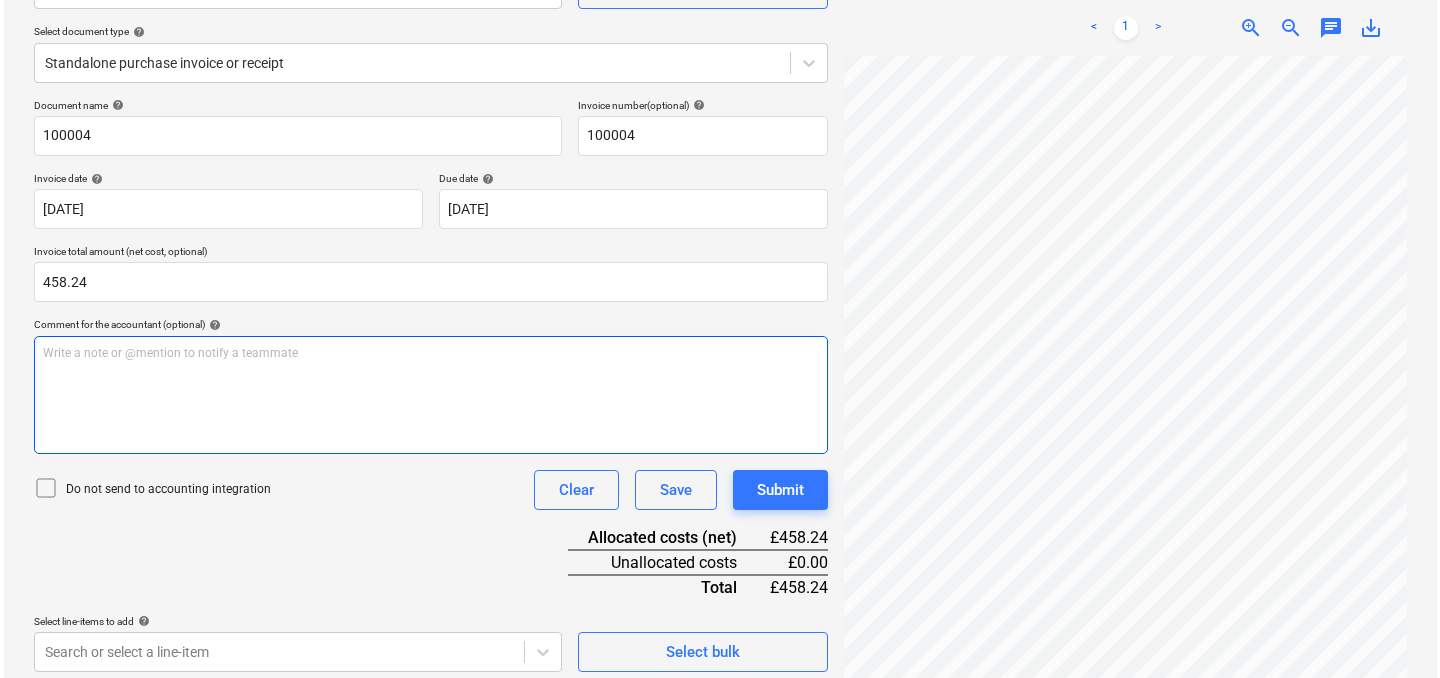 scroll, scrollTop: 232, scrollLeft: 0, axis: vertical 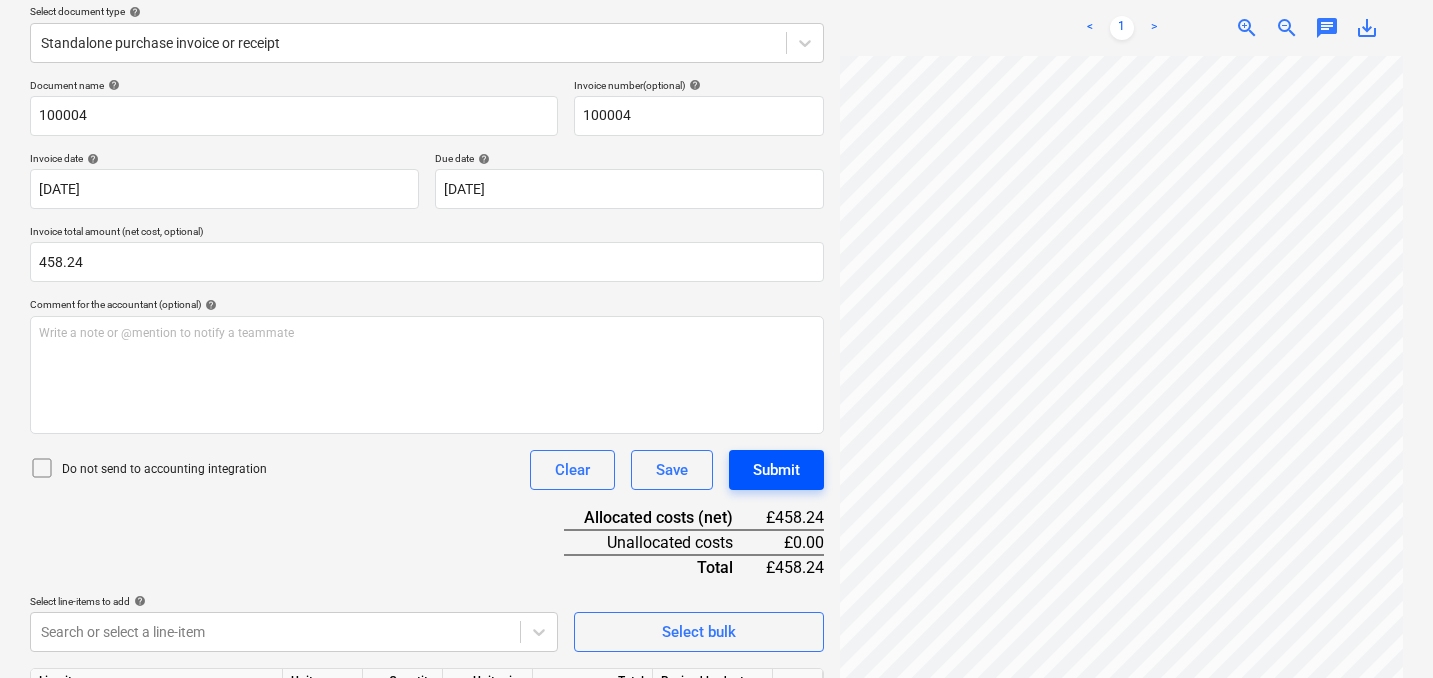 click on "Submit" at bounding box center [776, 470] 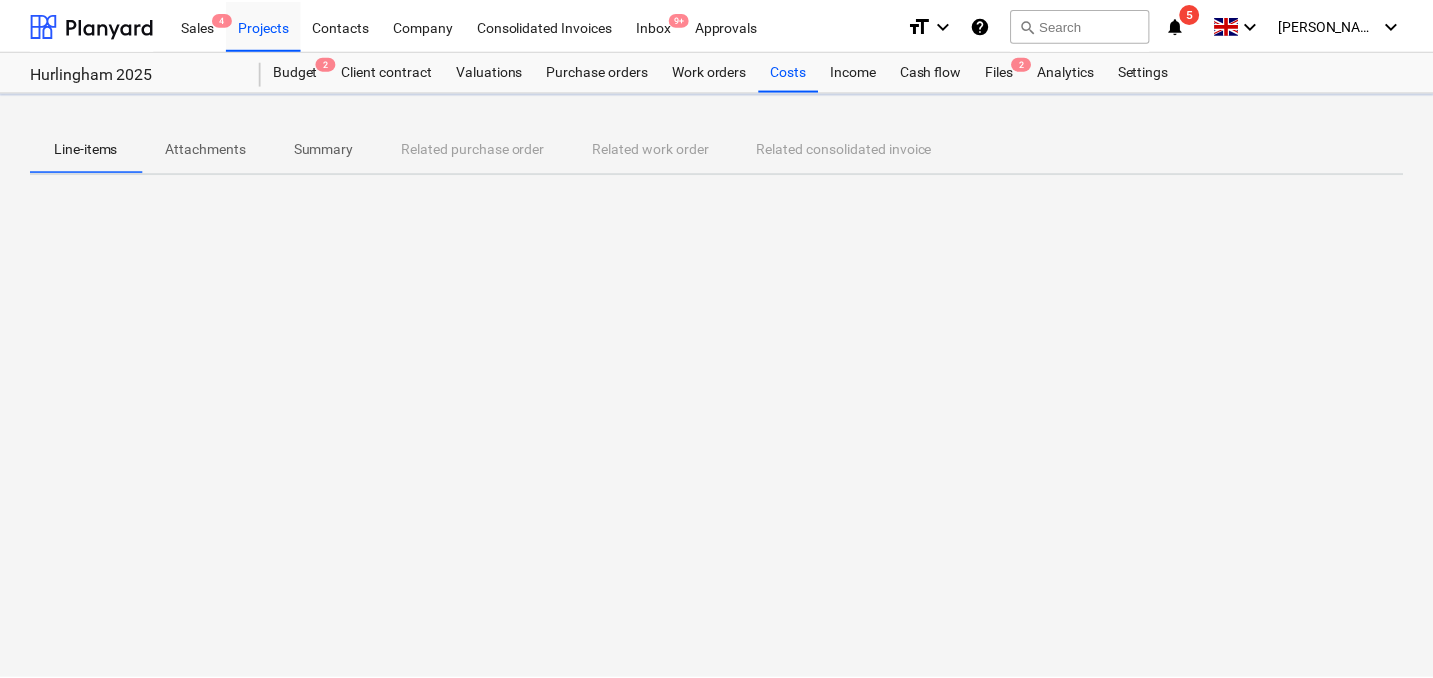 scroll, scrollTop: 0, scrollLeft: 0, axis: both 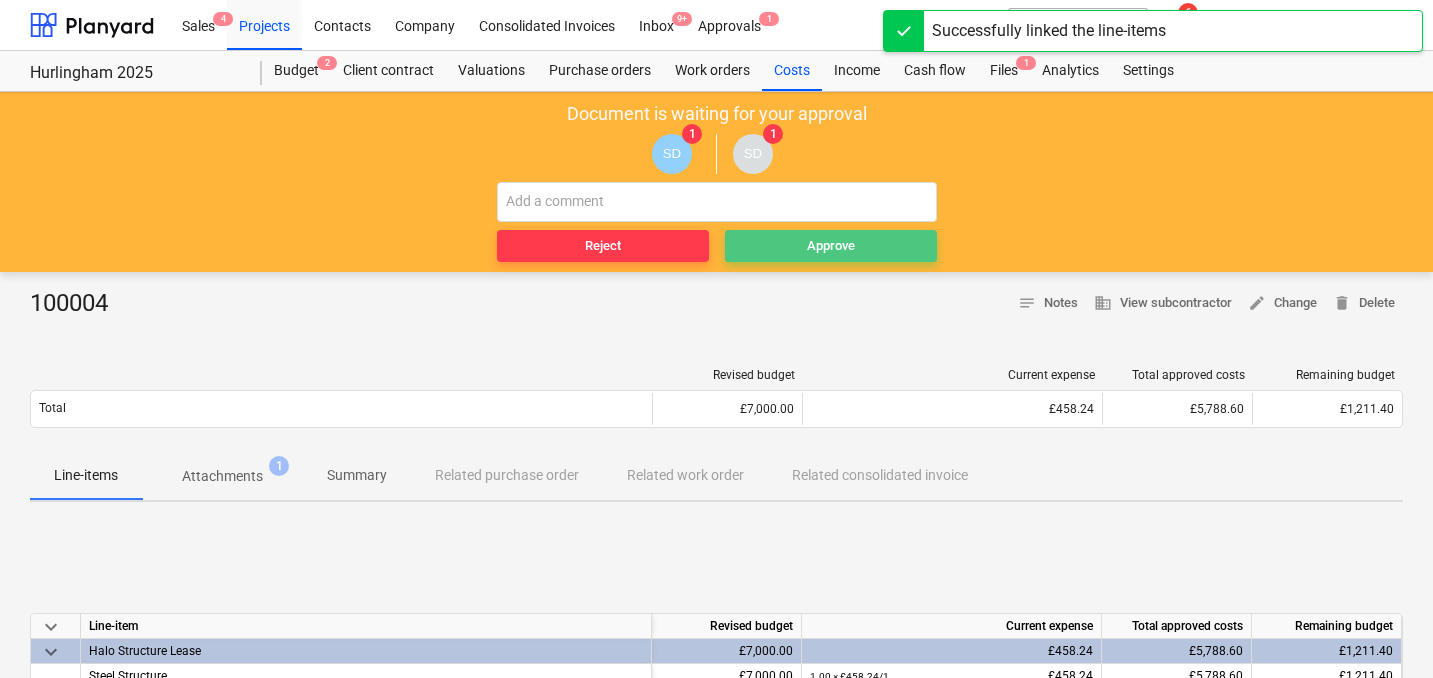click on "Approve" at bounding box center (831, 246) 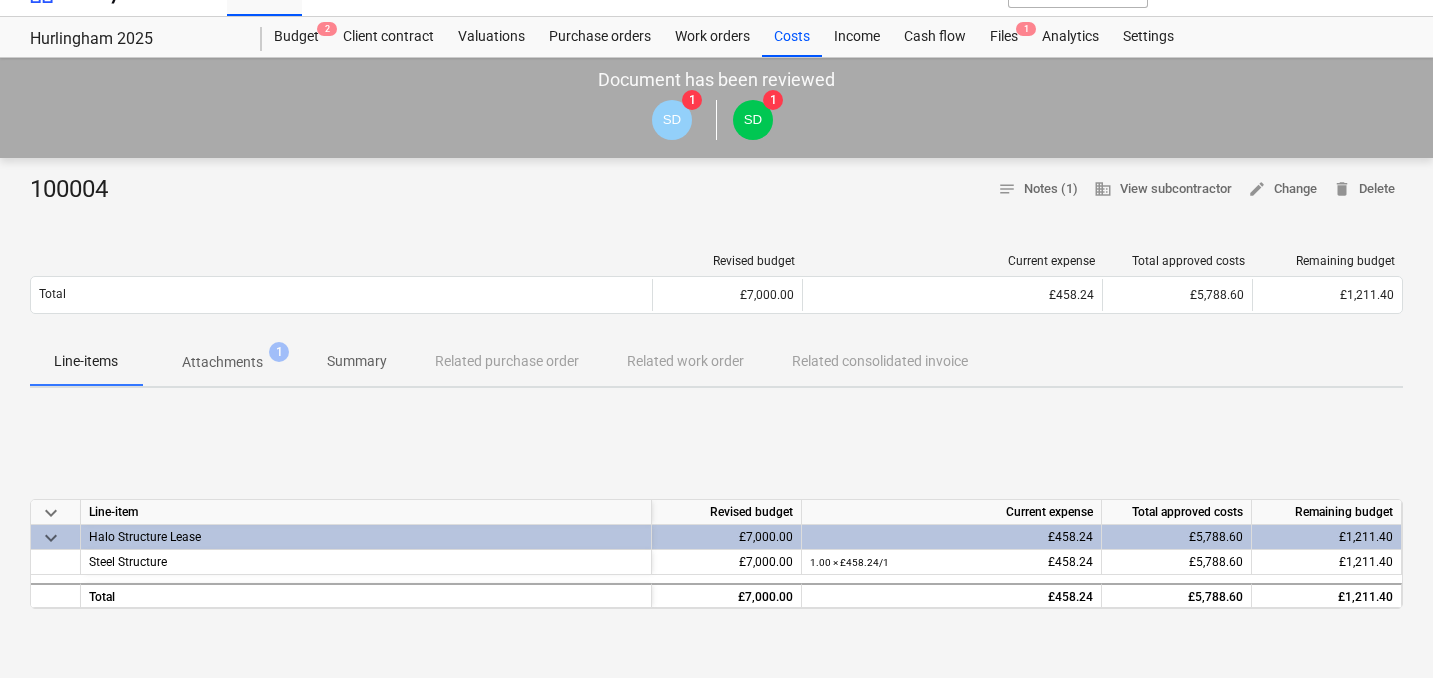 scroll, scrollTop: 0, scrollLeft: 0, axis: both 